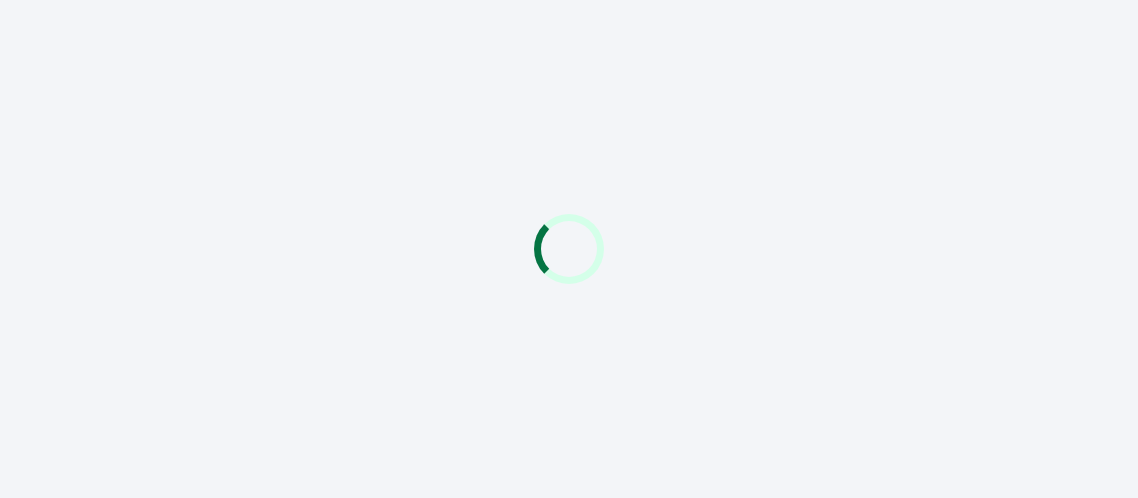 scroll, scrollTop: 0, scrollLeft: 0, axis: both 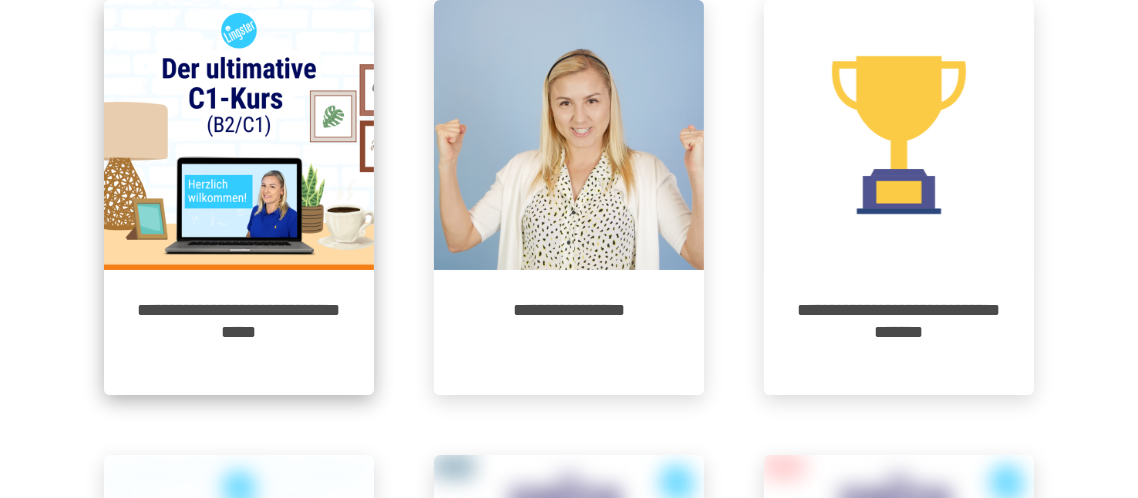 click at bounding box center (239, 135) 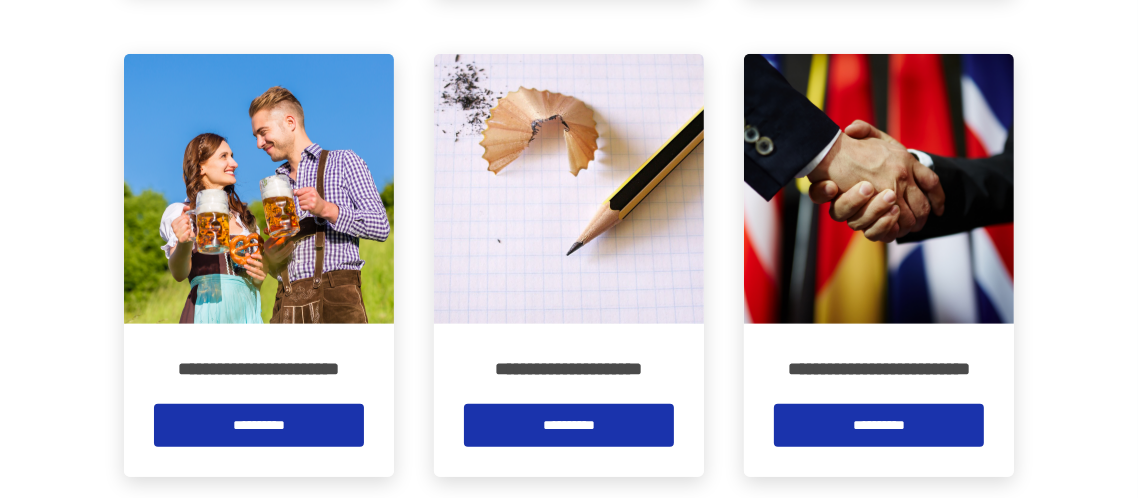 scroll, scrollTop: 864, scrollLeft: 0, axis: vertical 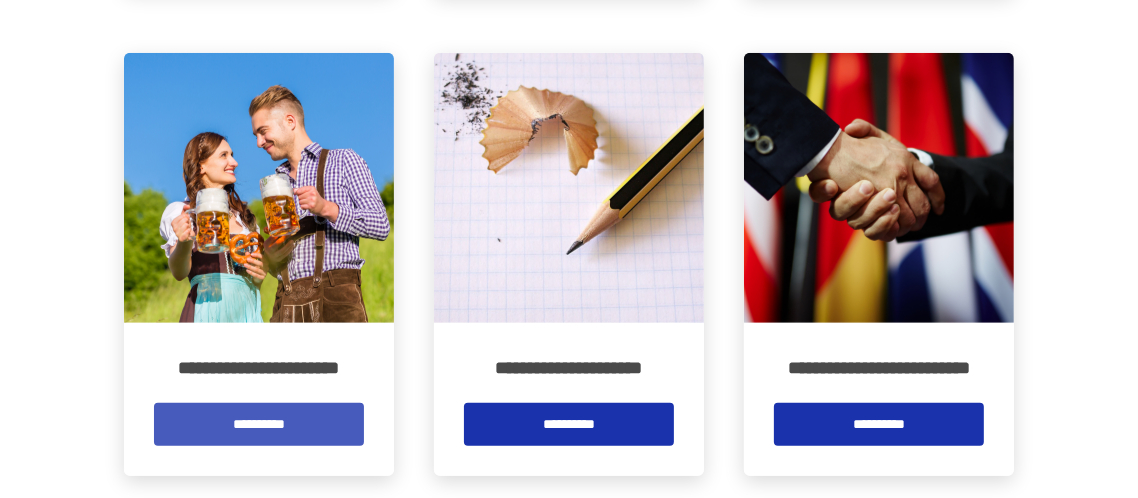 click on "**********" at bounding box center (259, 424) 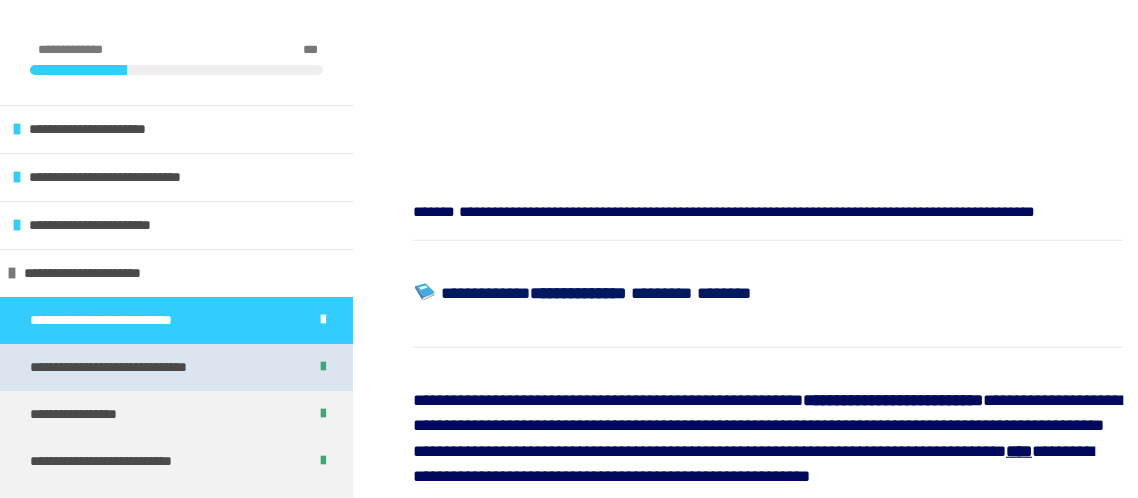 scroll, scrollTop: 1080, scrollLeft: 0, axis: vertical 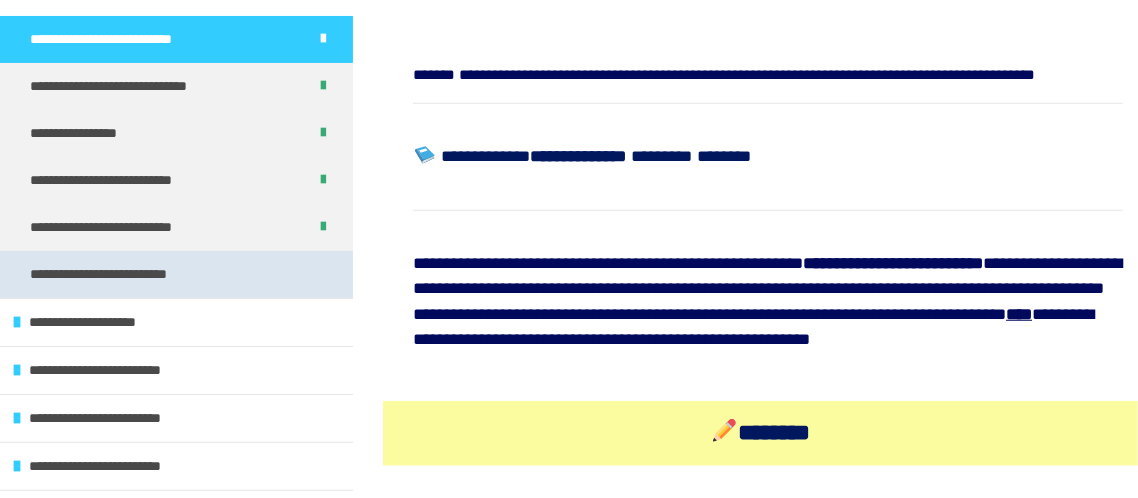 click on "**********" at bounding box center (118, 274) 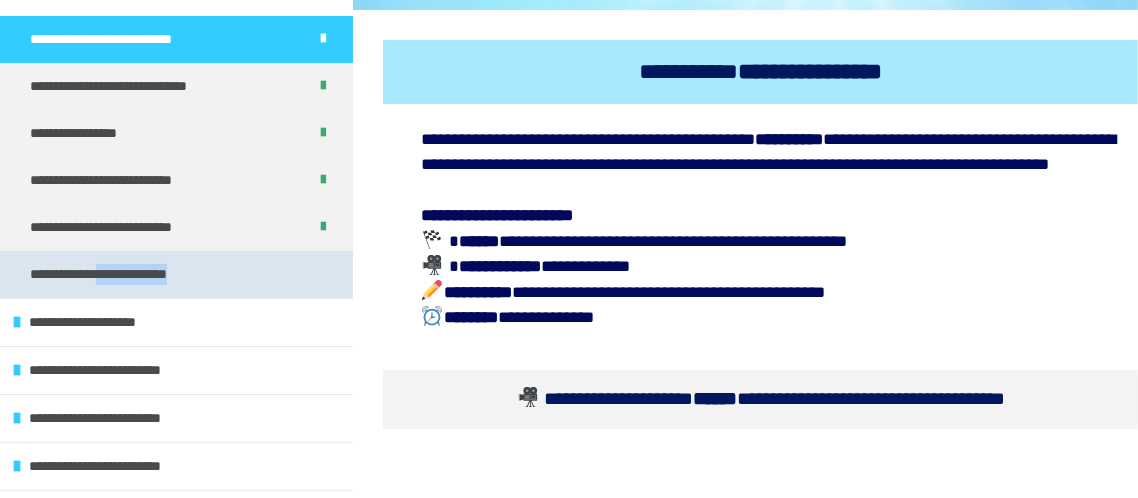 click on "**********" at bounding box center [118, 274] 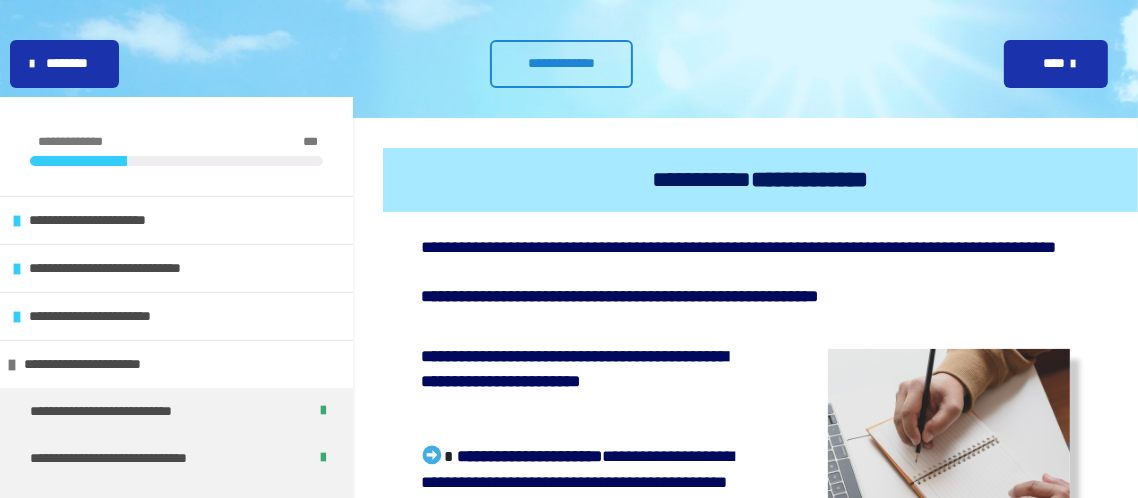 scroll, scrollTop: 165, scrollLeft: 0, axis: vertical 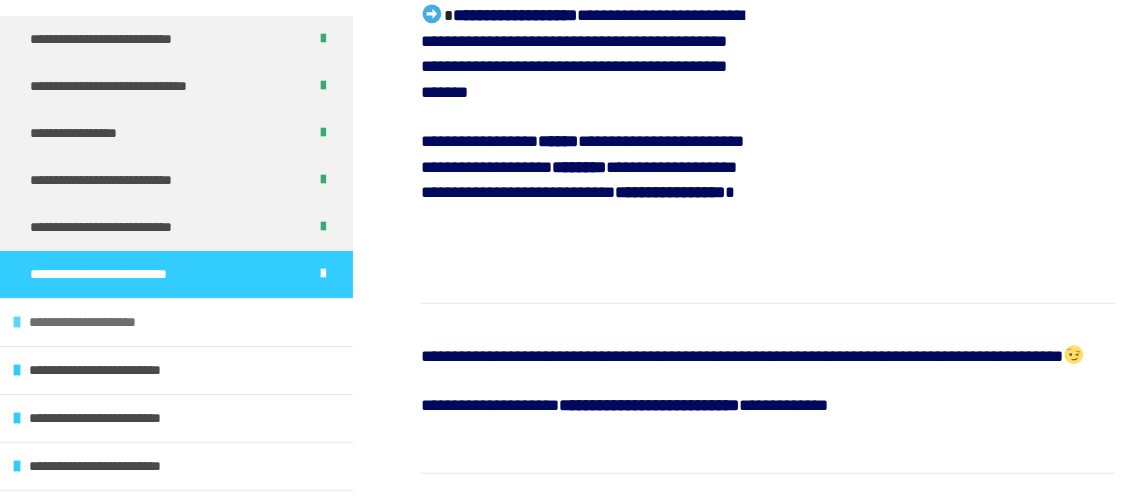 click on "**********" at bounding box center [176, 322] 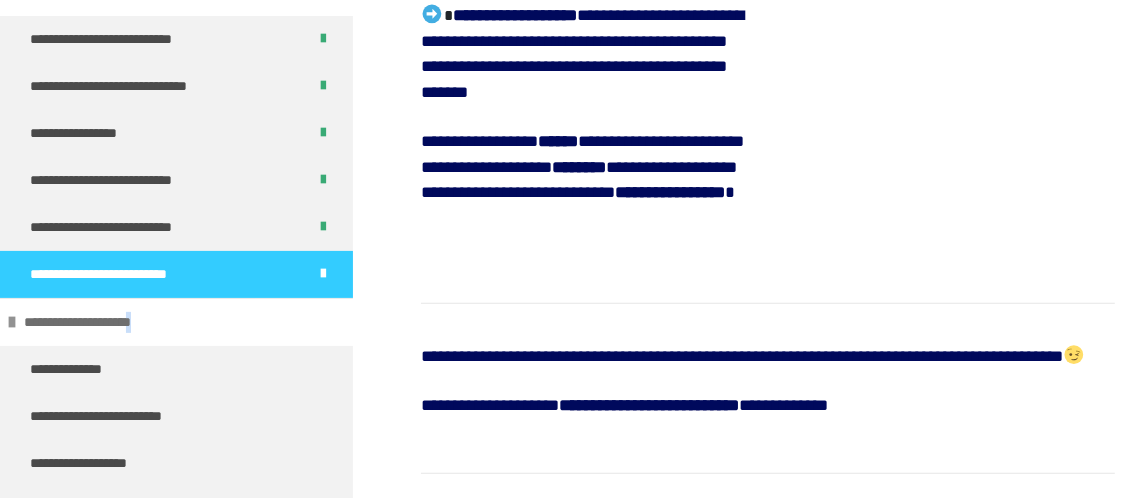 click on "**********" at bounding box center [176, 322] 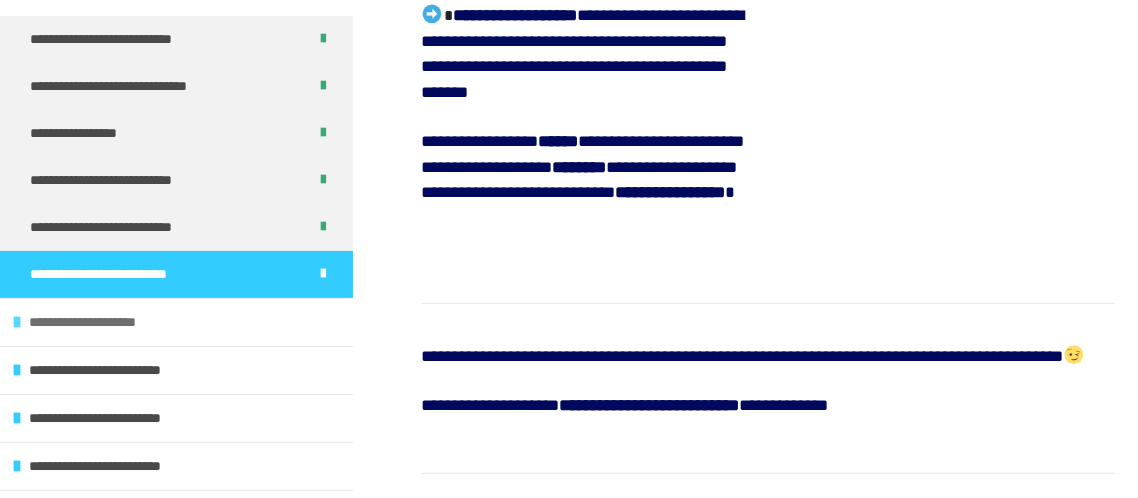 click on "**********" at bounding box center [176, 322] 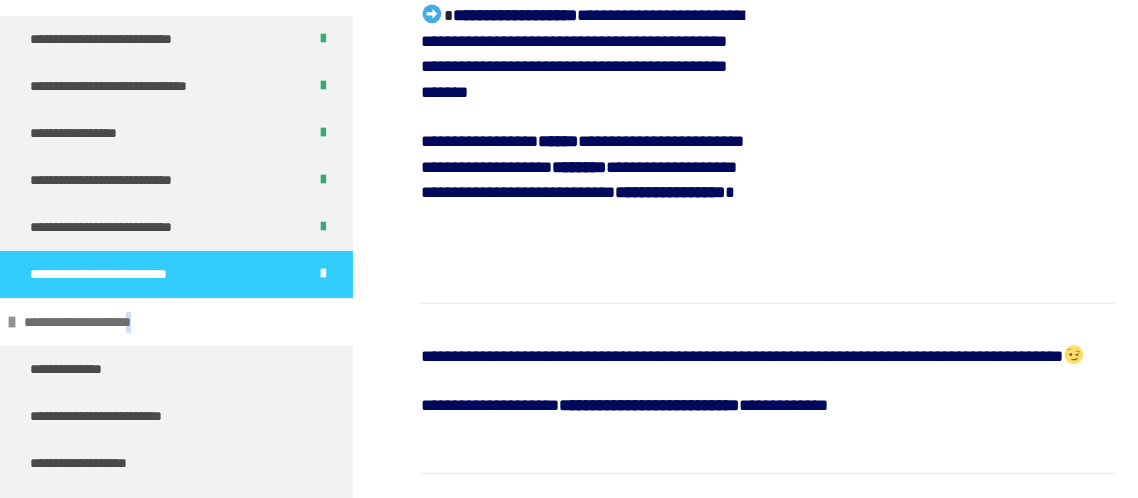 click on "**********" at bounding box center [176, 322] 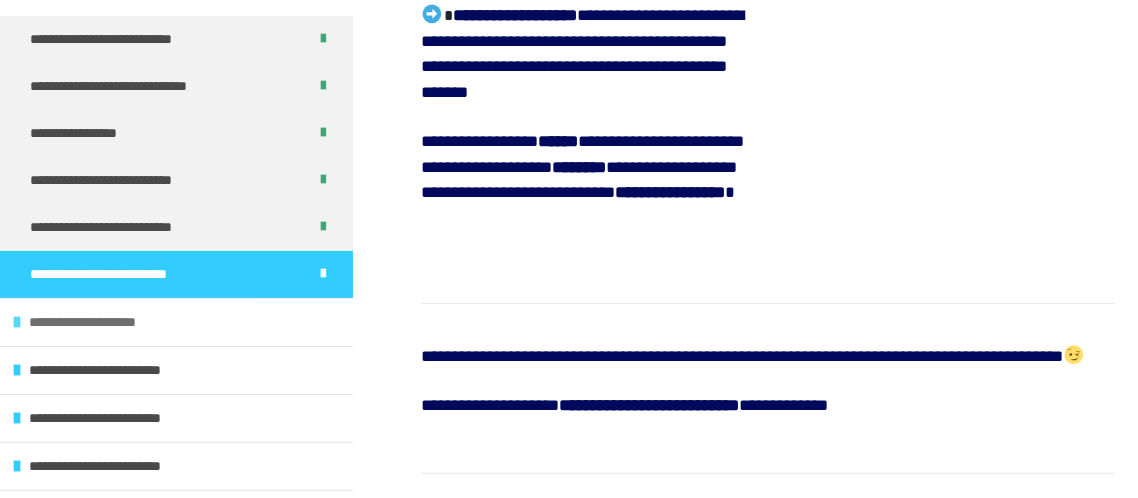 click on "**********" at bounding box center [176, 322] 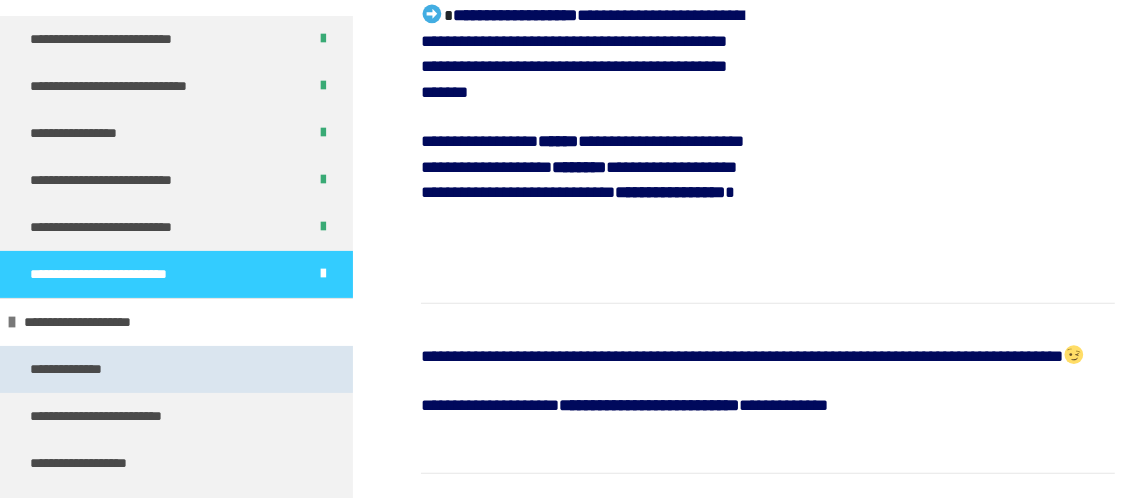 click on "**********" at bounding box center [75, 369] 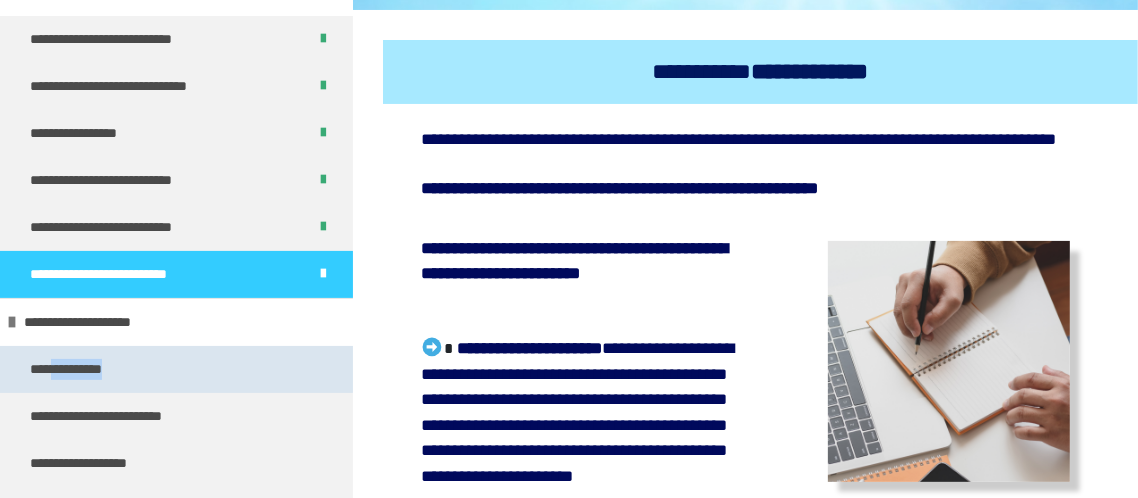 click on "**********" at bounding box center [75, 369] 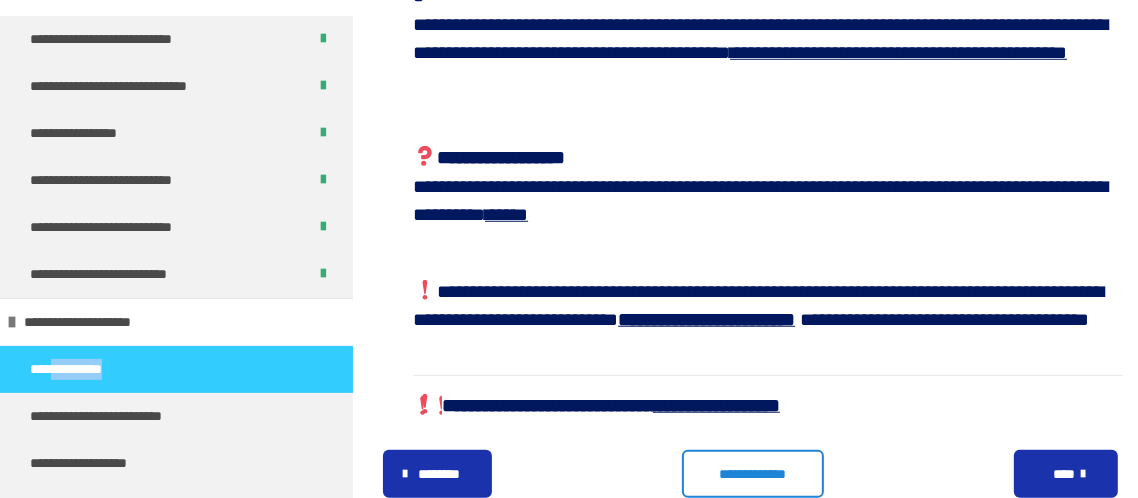 scroll, scrollTop: 1245, scrollLeft: 0, axis: vertical 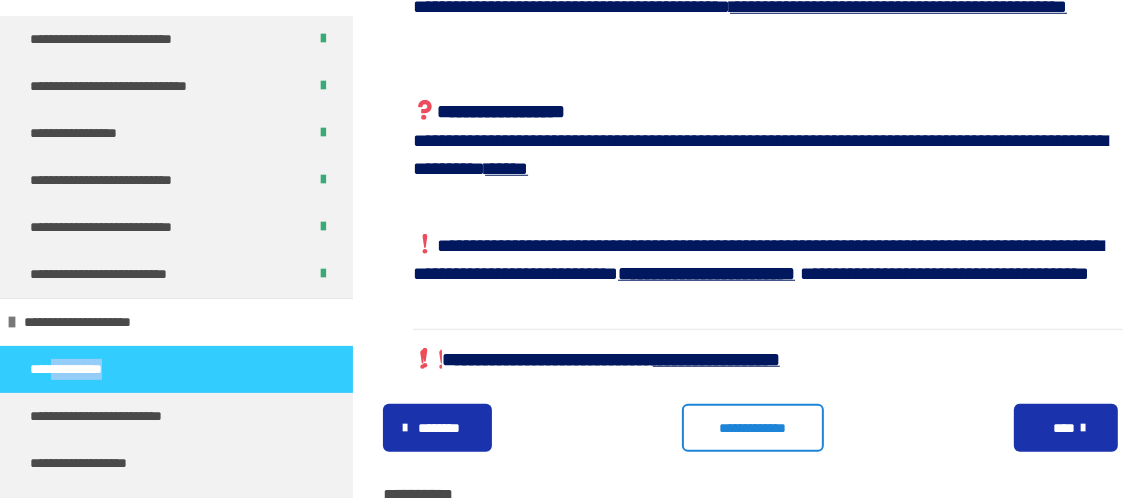 click on "**********" at bounding box center [706, 273] 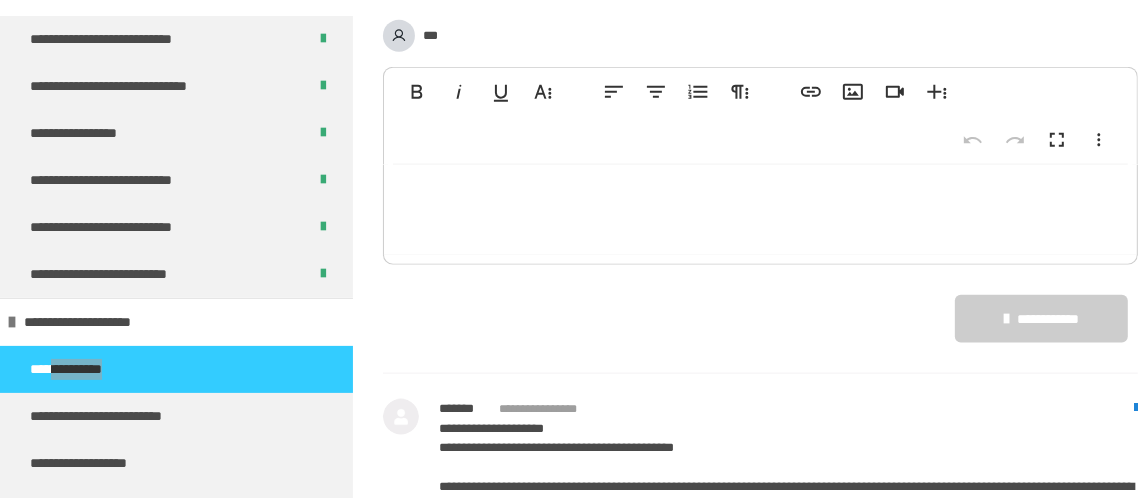scroll, scrollTop: 1785, scrollLeft: 0, axis: vertical 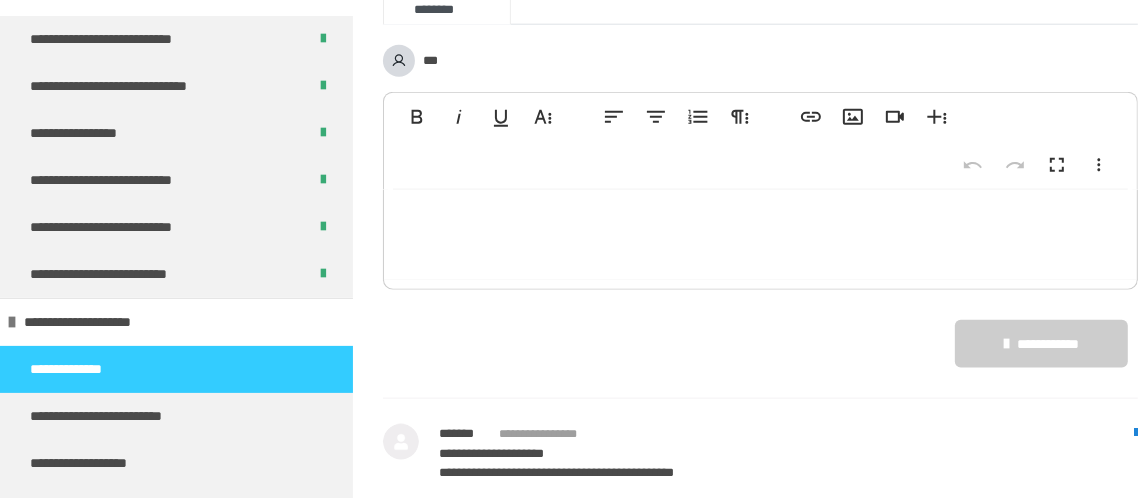 click at bounding box center [760, 235] 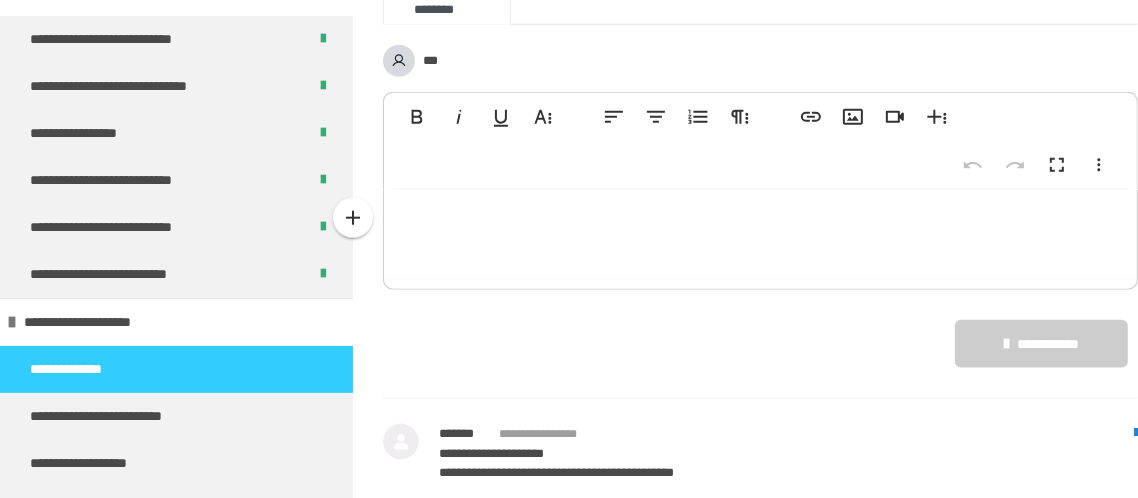 type 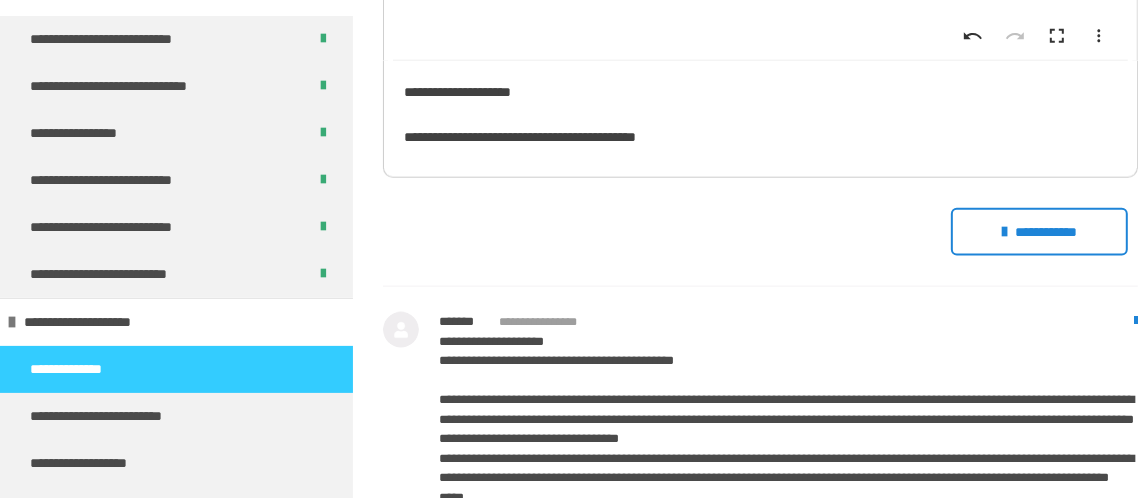 scroll, scrollTop: 1785, scrollLeft: 0, axis: vertical 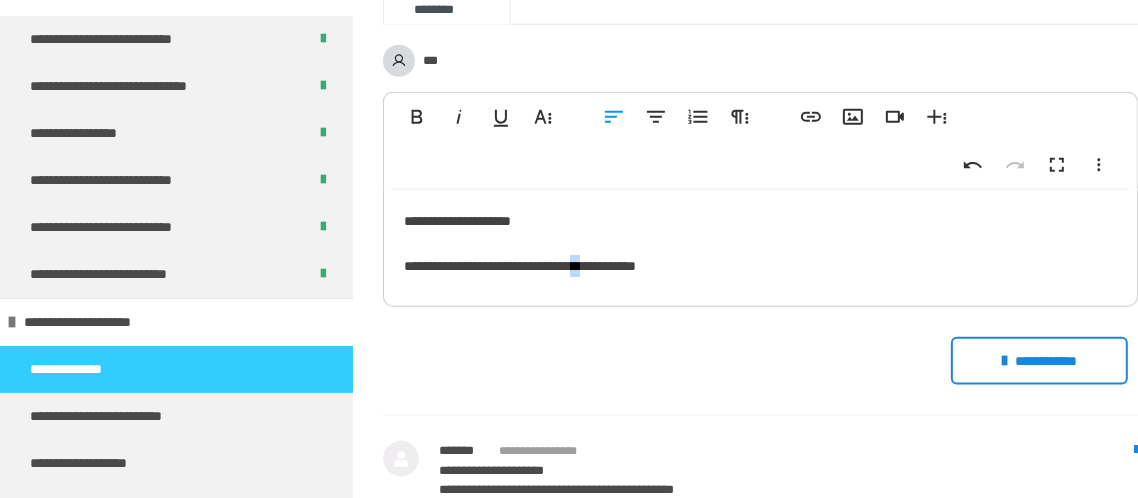 drag, startPoint x: 633, startPoint y: 295, endPoint x: 644, endPoint y: 291, distance: 11.7046995 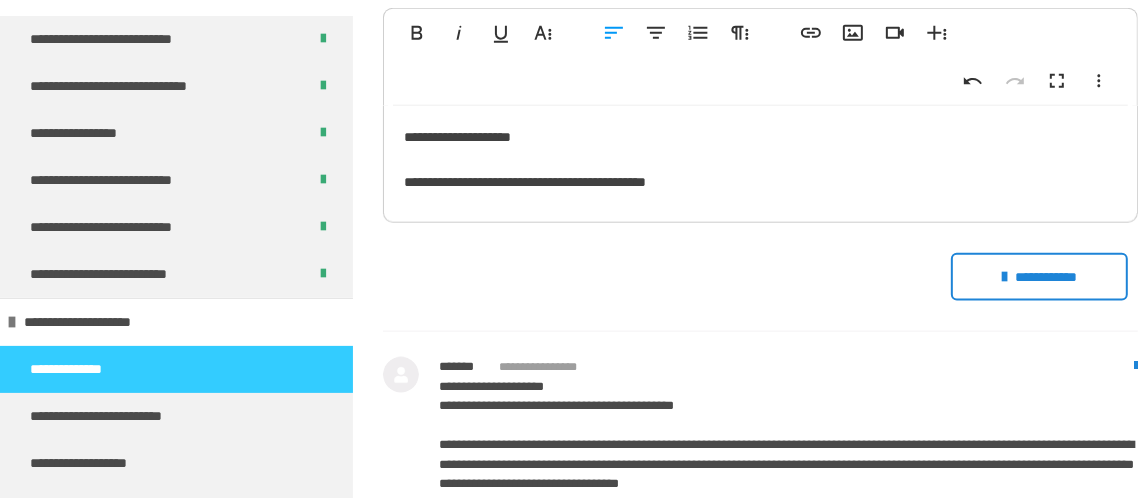 scroll, scrollTop: 1893, scrollLeft: 0, axis: vertical 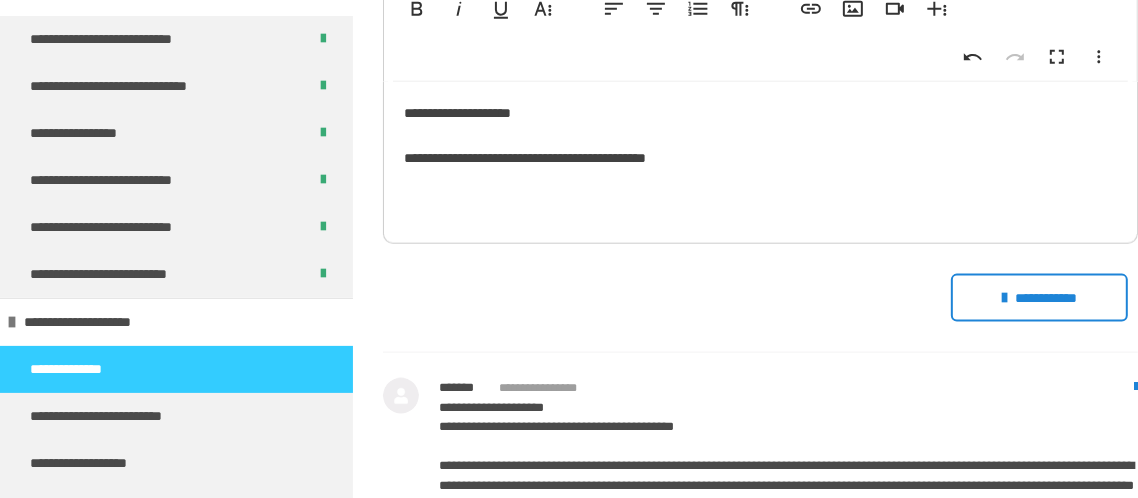 click on "**********" at bounding box center (761, 158) 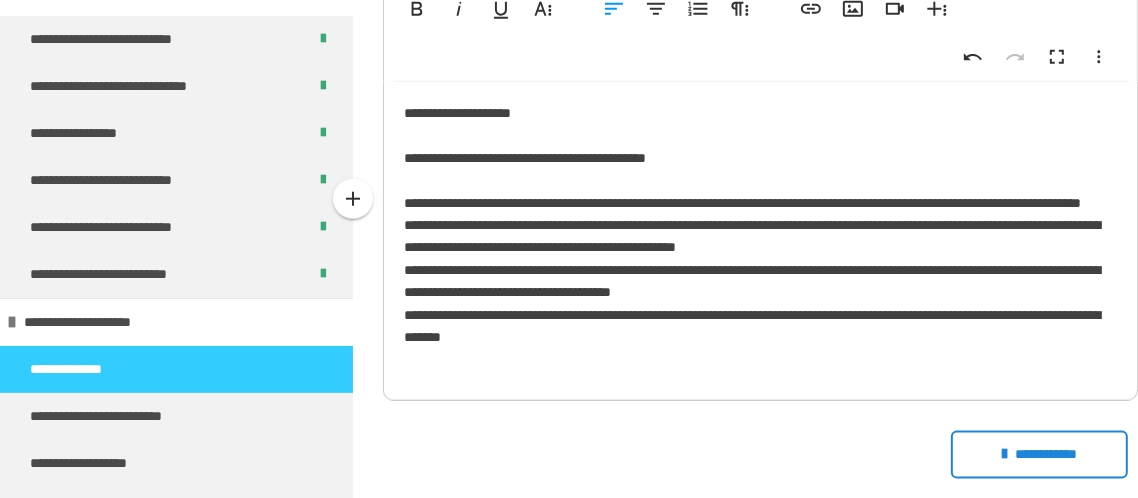 click on "**********" at bounding box center [761, 236] 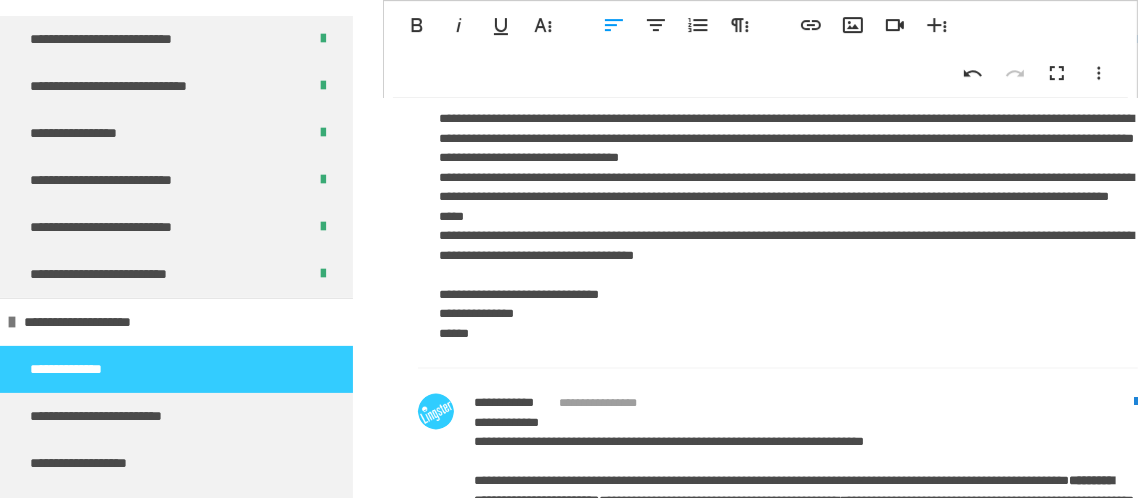 scroll, scrollTop: 2217, scrollLeft: 0, axis: vertical 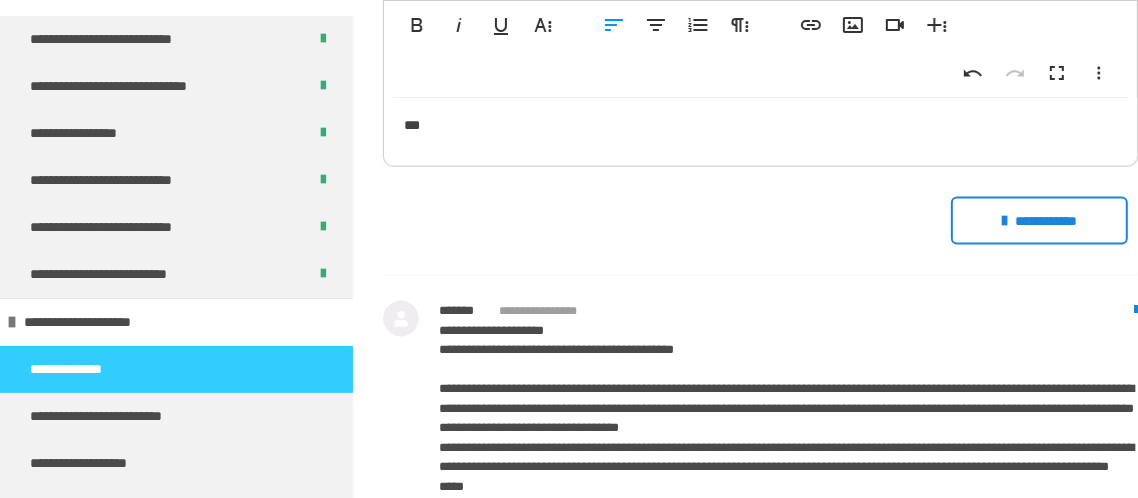 drag, startPoint x: 518, startPoint y: 109, endPoint x: 539, endPoint y: 109, distance: 21 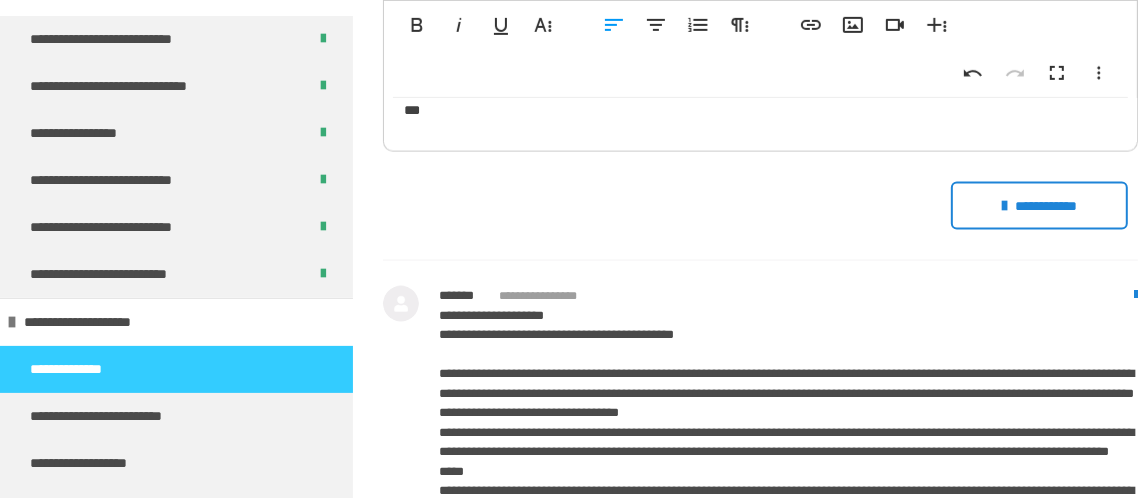 scroll, scrollTop: 2217, scrollLeft: 0, axis: vertical 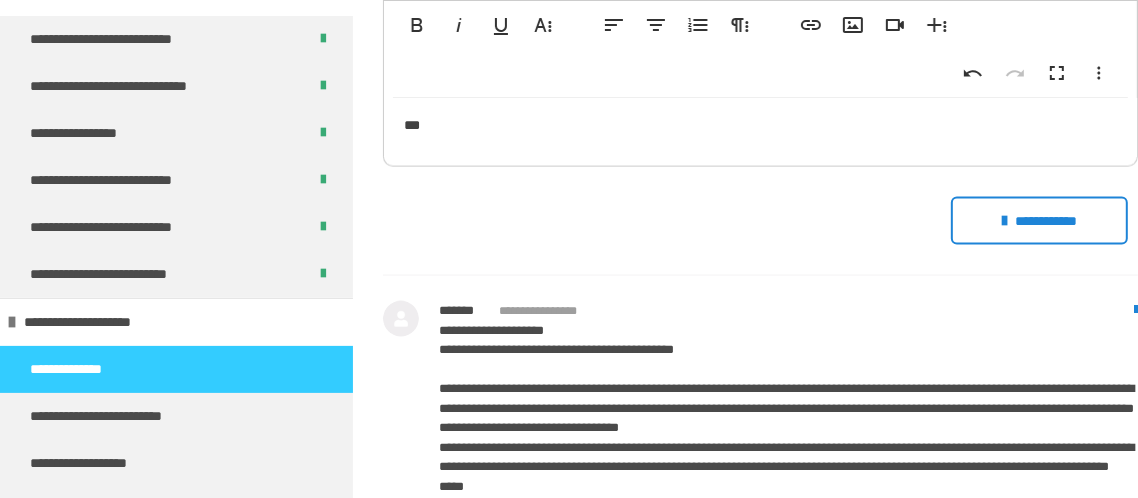 click on "**********" at bounding box center [1039, 221] 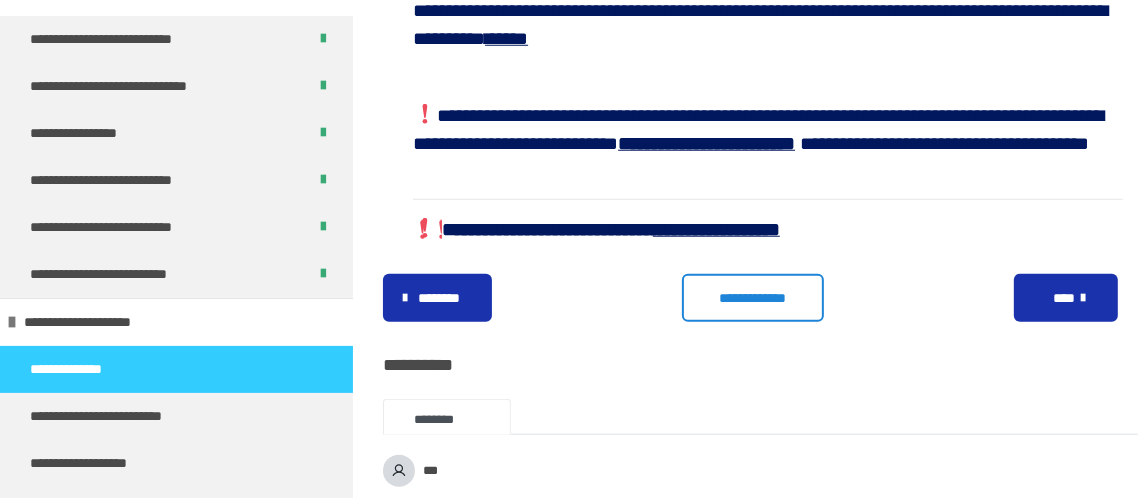 scroll, scrollTop: 1353, scrollLeft: 0, axis: vertical 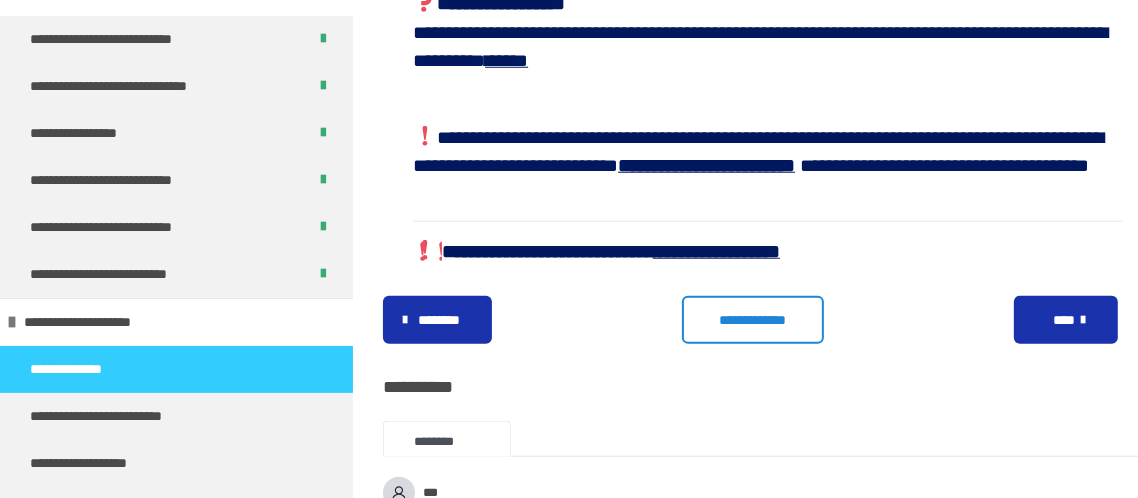 click on "**********" at bounding box center [753, 320] 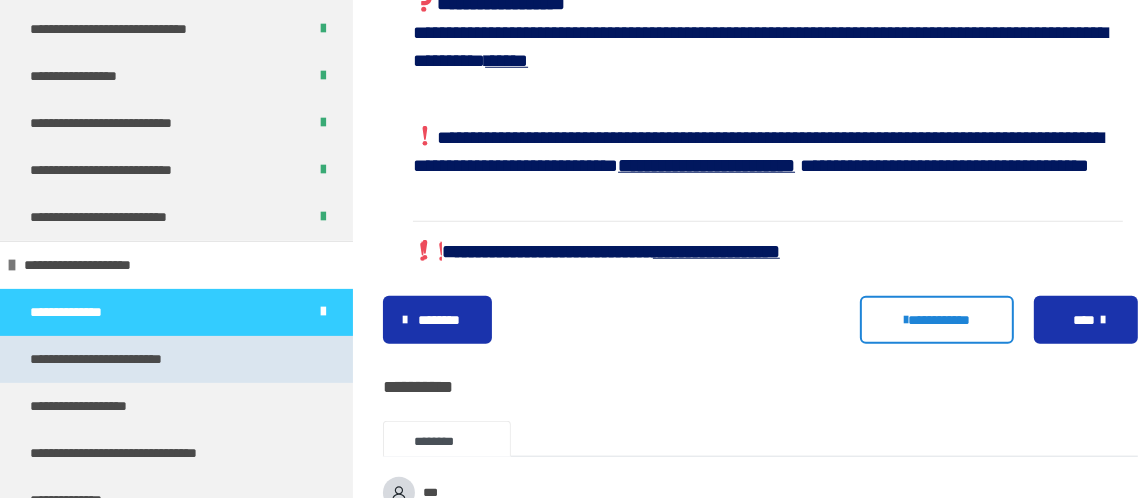 scroll, scrollTop: 374, scrollLeft: 0, axis: vertical 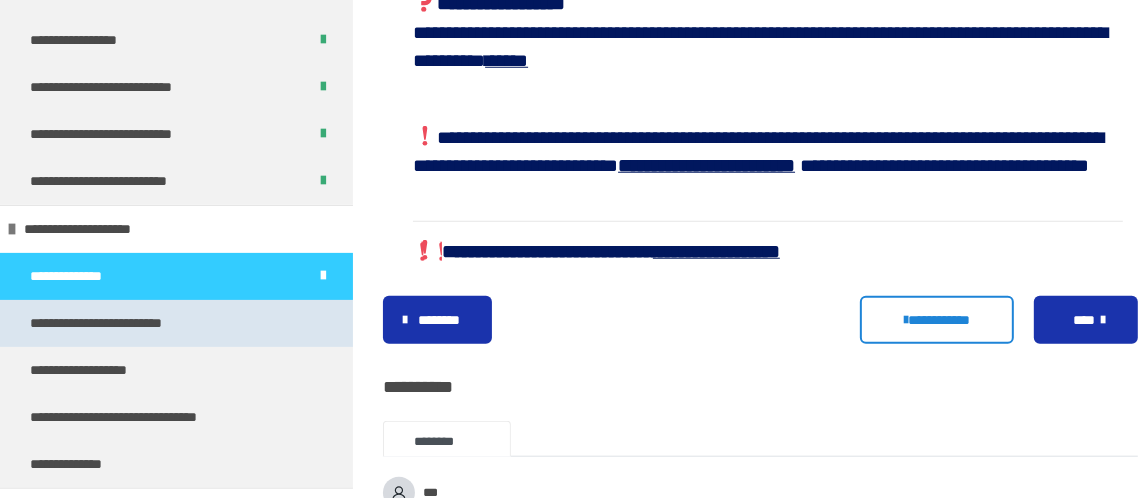 click on "**********" at bounding box center [111, 323] 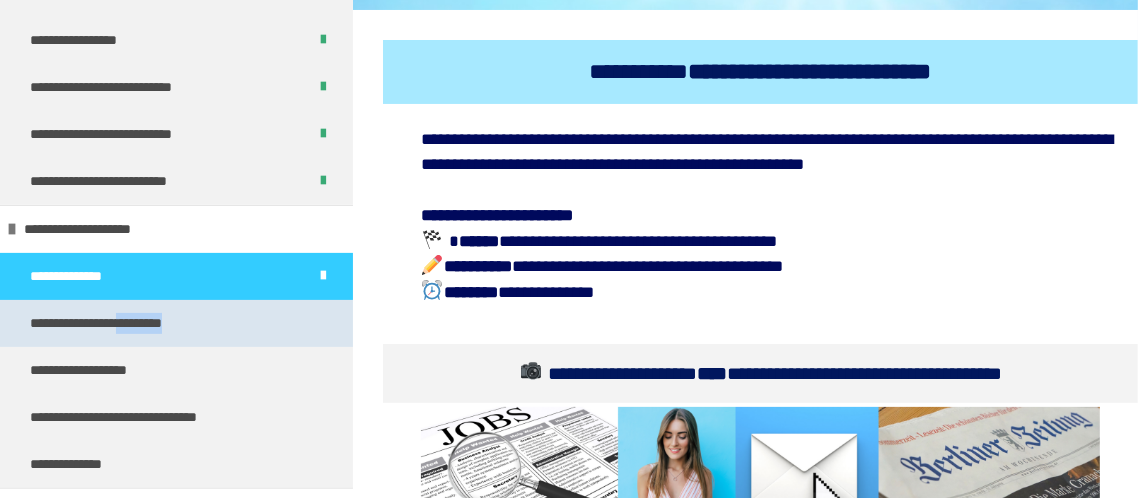 click on "**********" at bounding box center (111, 323) 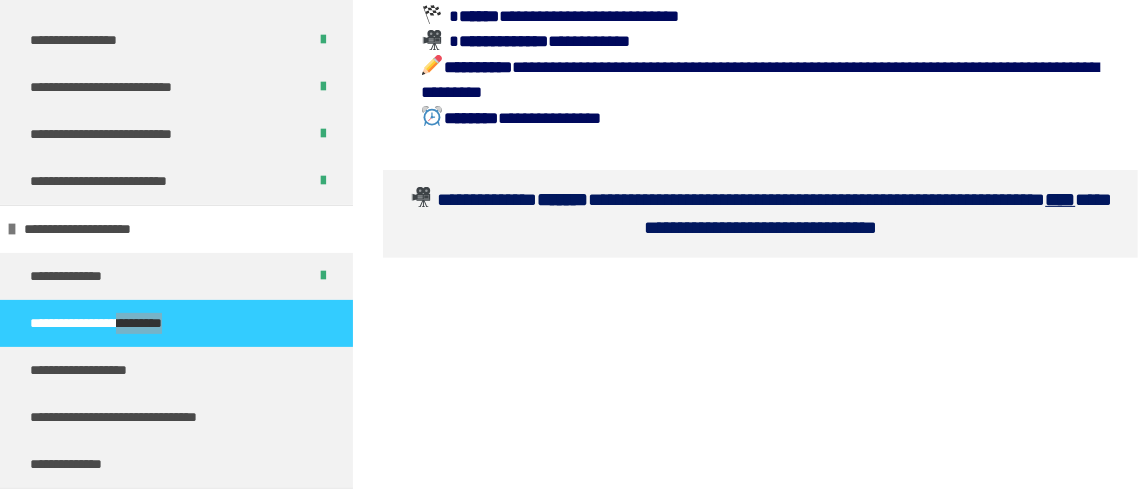 scroll, scrollTop: 489, scrollLeft: 0, axis: vertical 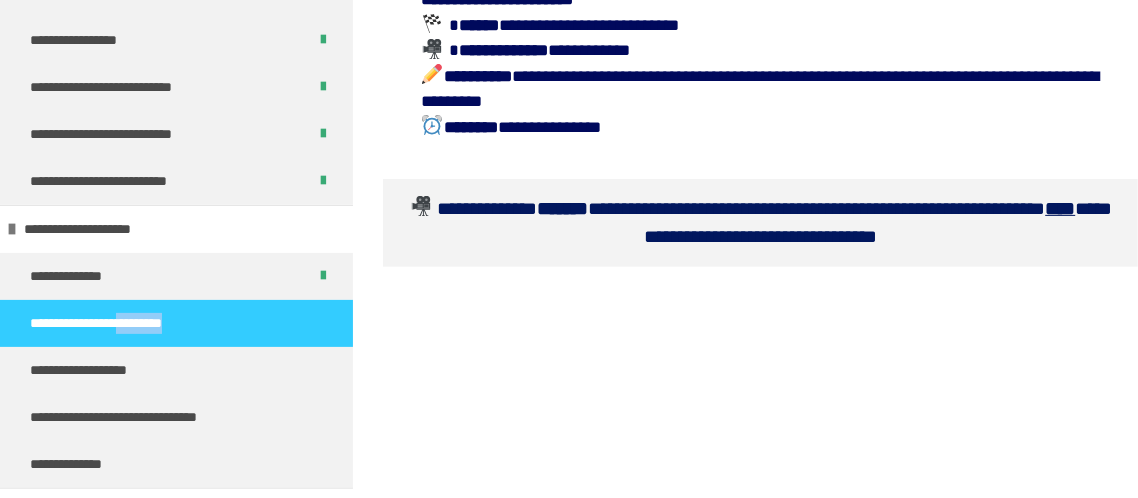 click on "****" at bounding box center [1060, 208] 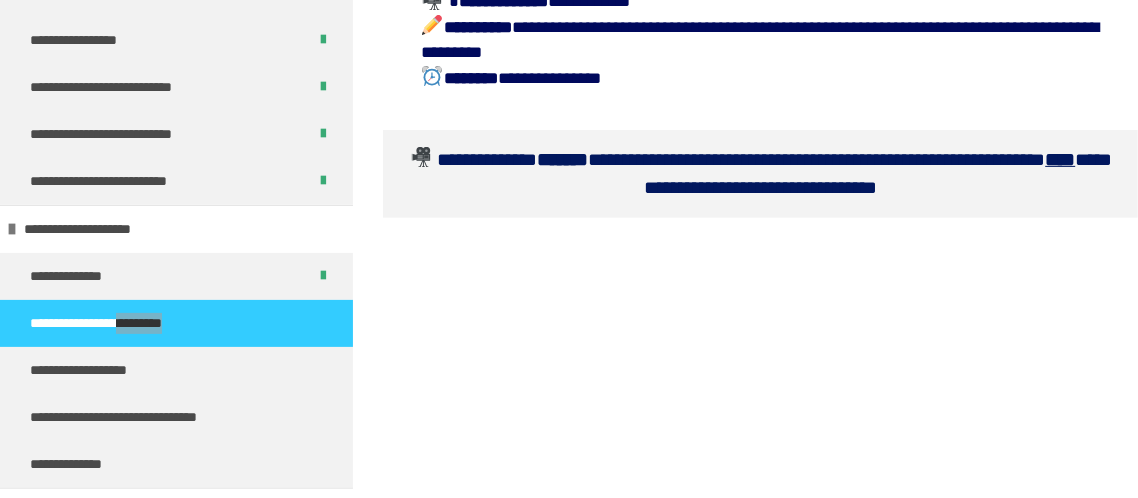 scroll, scrollTop: 489, scrollLeft: 0, axis: vertical 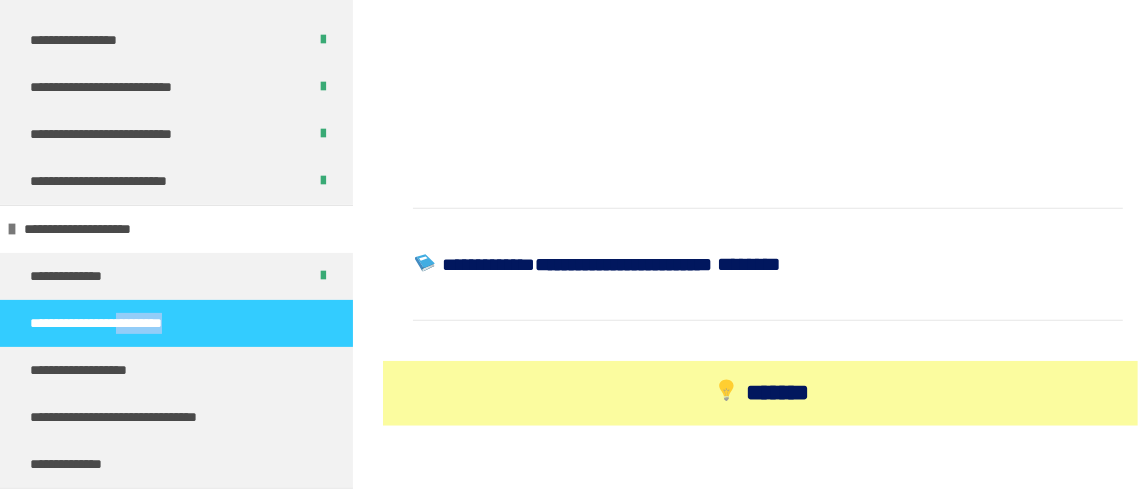click on "**********" at bounding box center (623, 264) 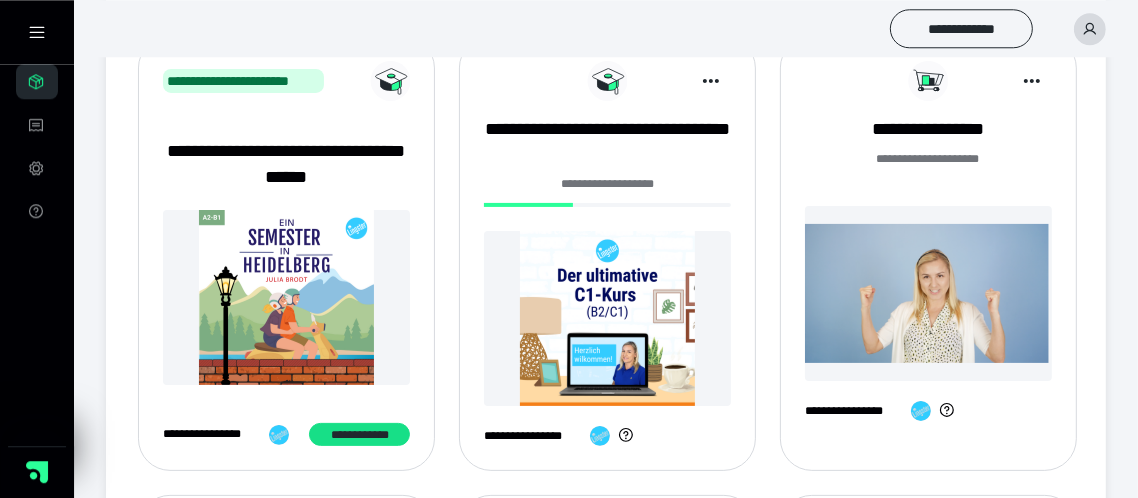 scroll, scrollTop: 324, scrollLeft: 0, axis: vertical 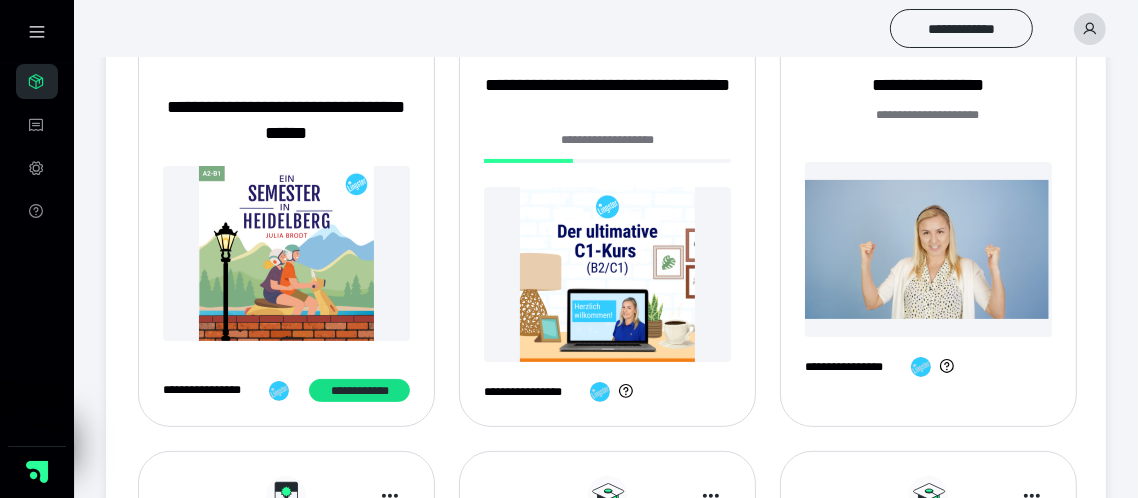 click at bounding box center (607, 274) 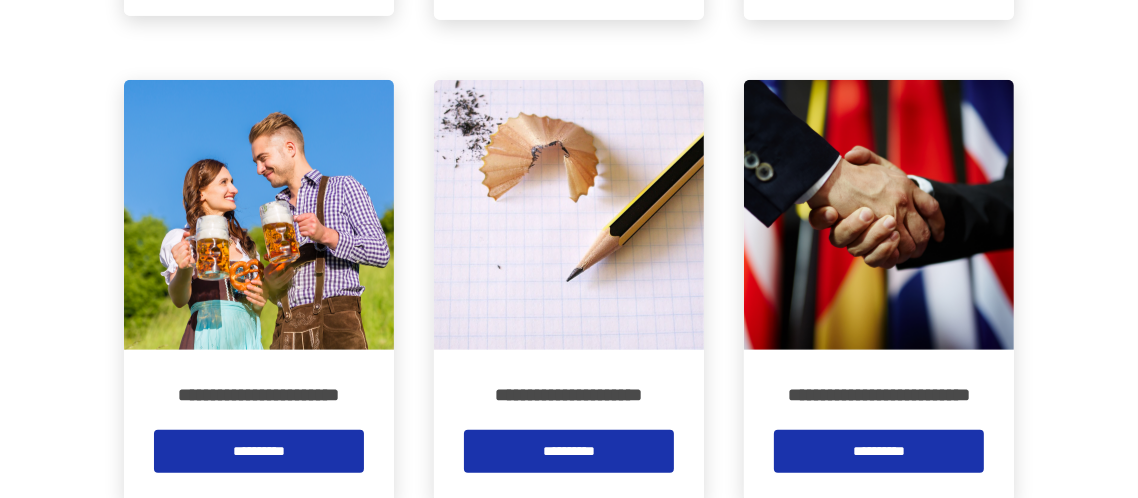 scroll, scrollTop: 864, scrollLeft: 0, axis: vertical 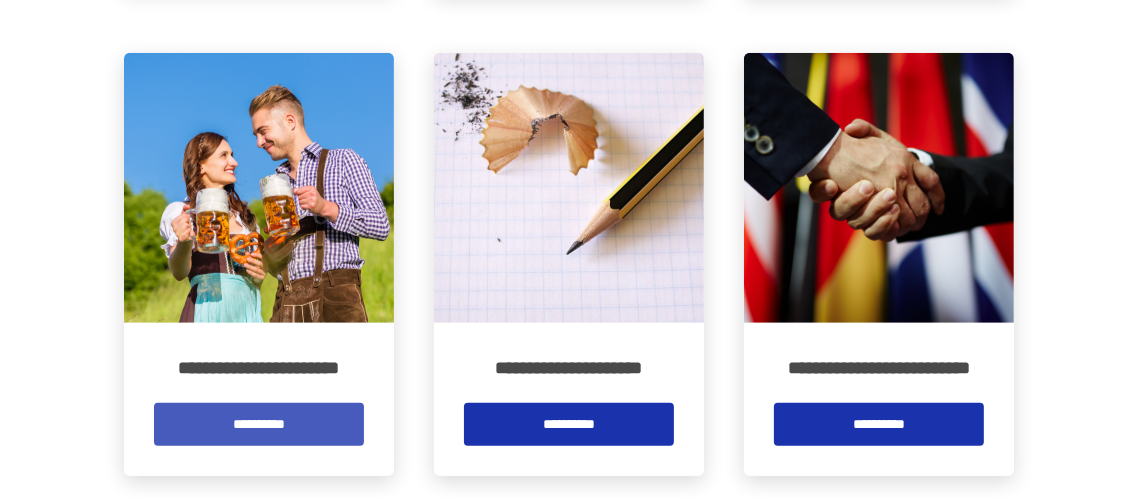 click on "**********" at bounding box center (259, 424) 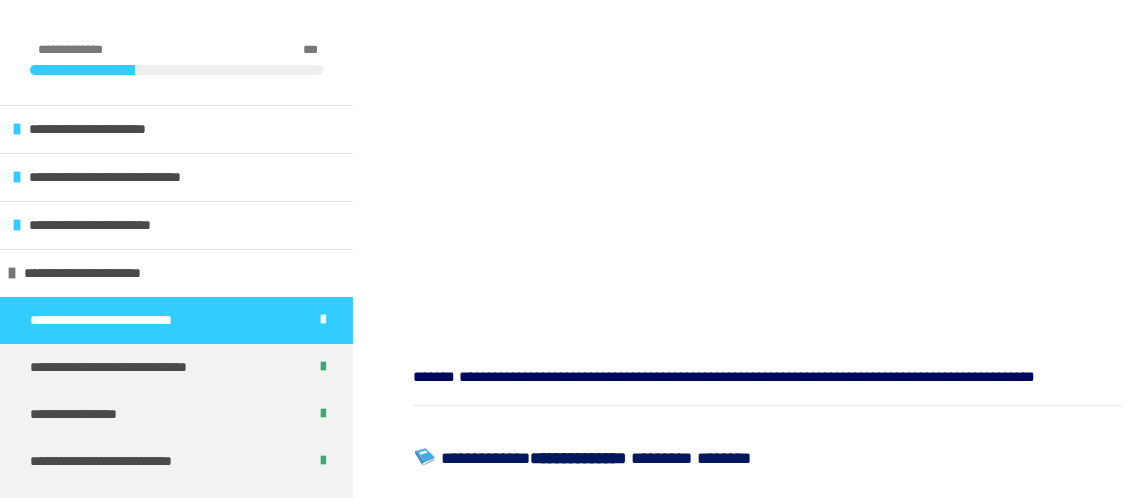scroll, scrollTop: 972, scrollLeft: 0, axis: vertical 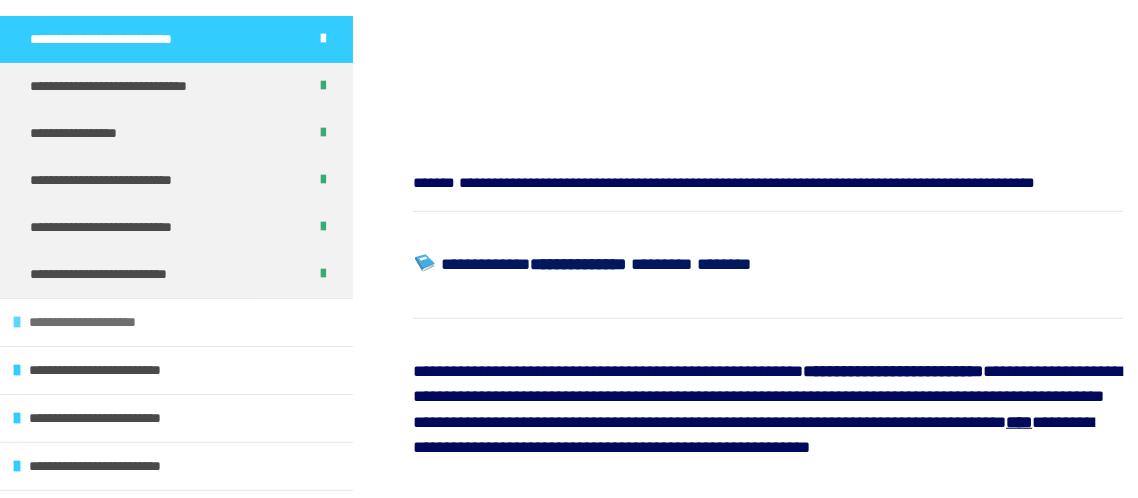 click on "**********" at bounding box center (176, 322) 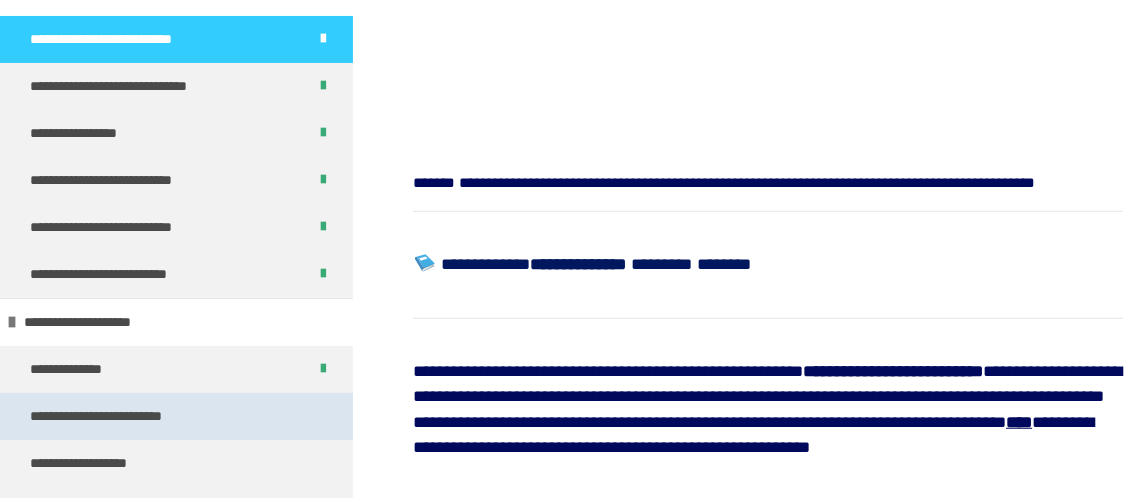 click on "**********" at bounding box center (176, 416) 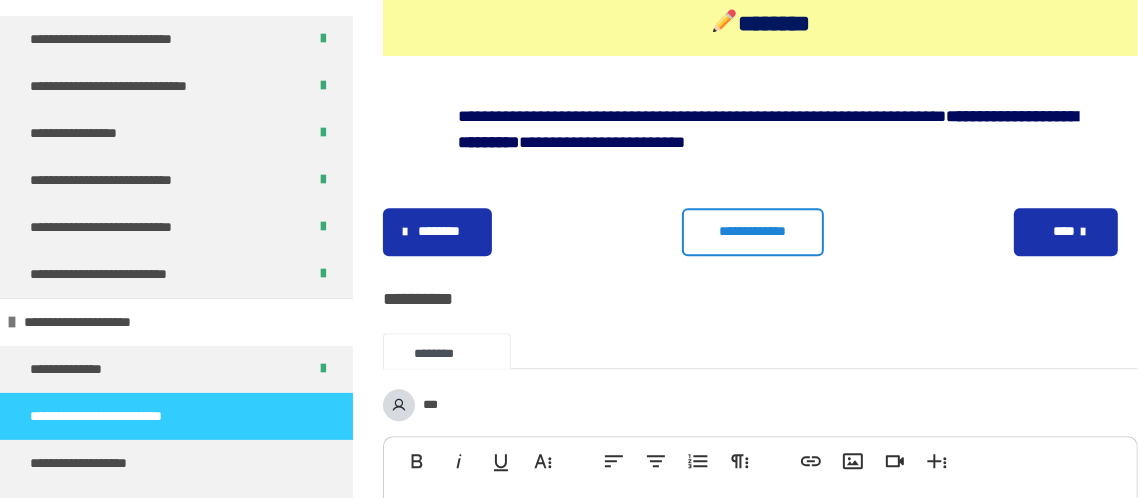 scroll, scrollTop: 3678, scrollLeft: 0, axis: vertical 